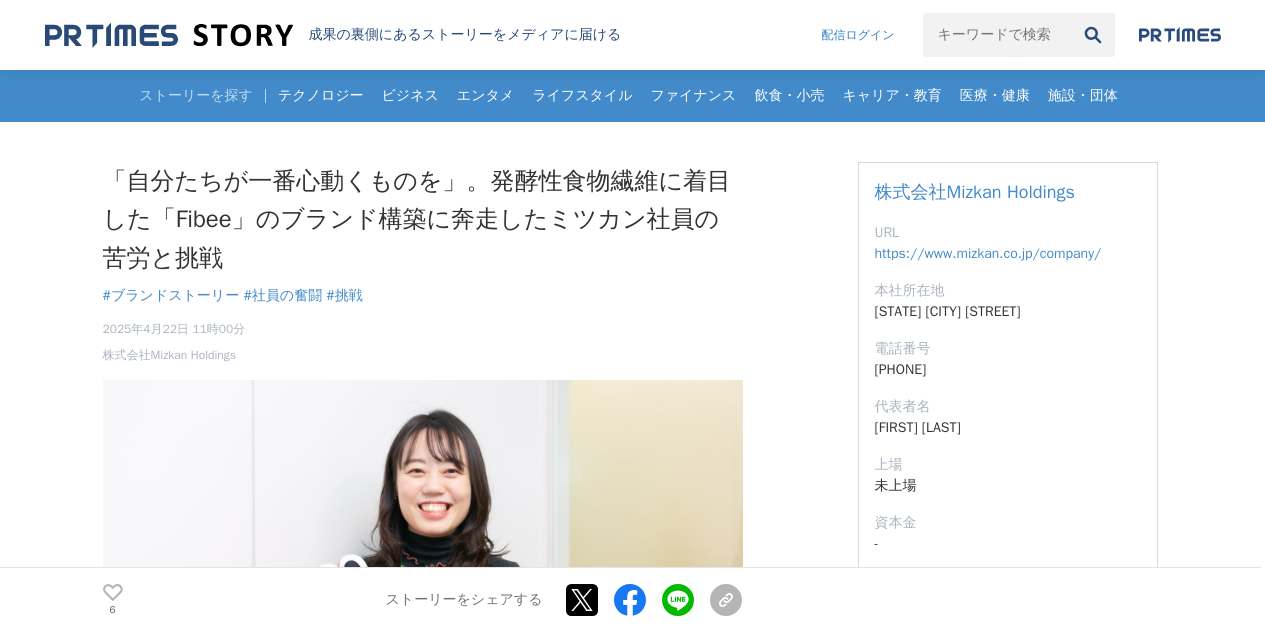 scroll, scrollTop: 0, scrollLeft: 0, axis: both 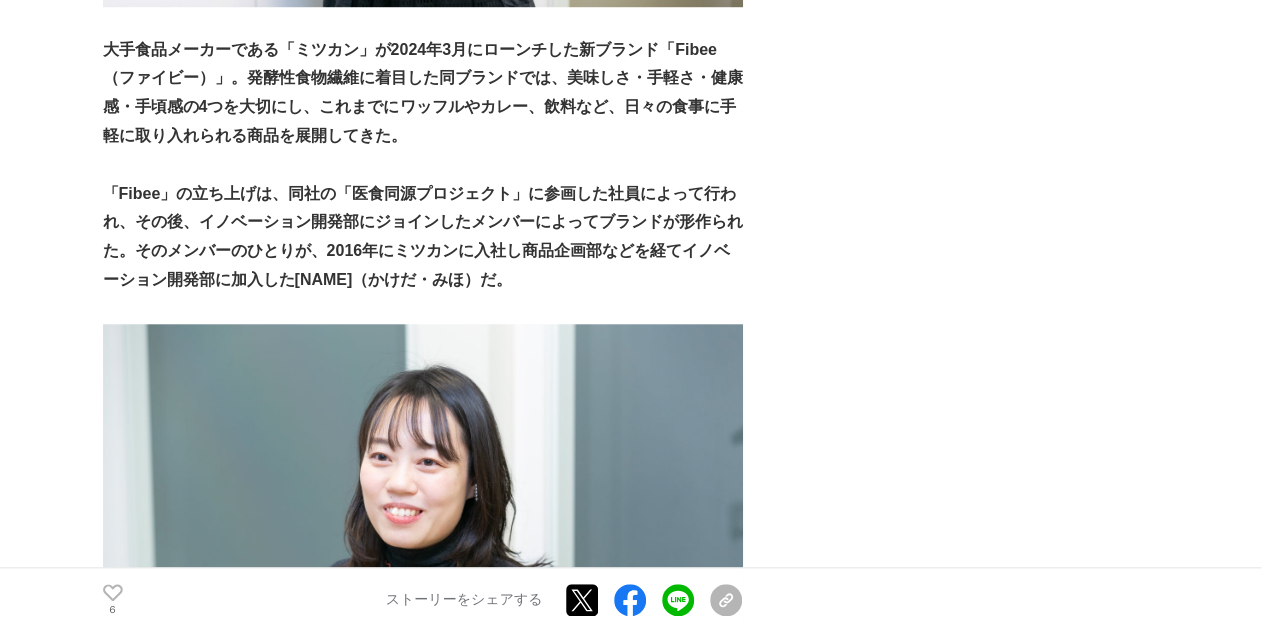 click on "「自分たちが一番心動くものを」。発酵性食物繊維に着目した「Fibee」のブランド構築に奔走したミツカン社員の苦労と挑戦
ブランドストーリー
#ブランドストーリー
#社員の奮闘
6 Fibee腸内会 6" at bounding box center (632, 5034) 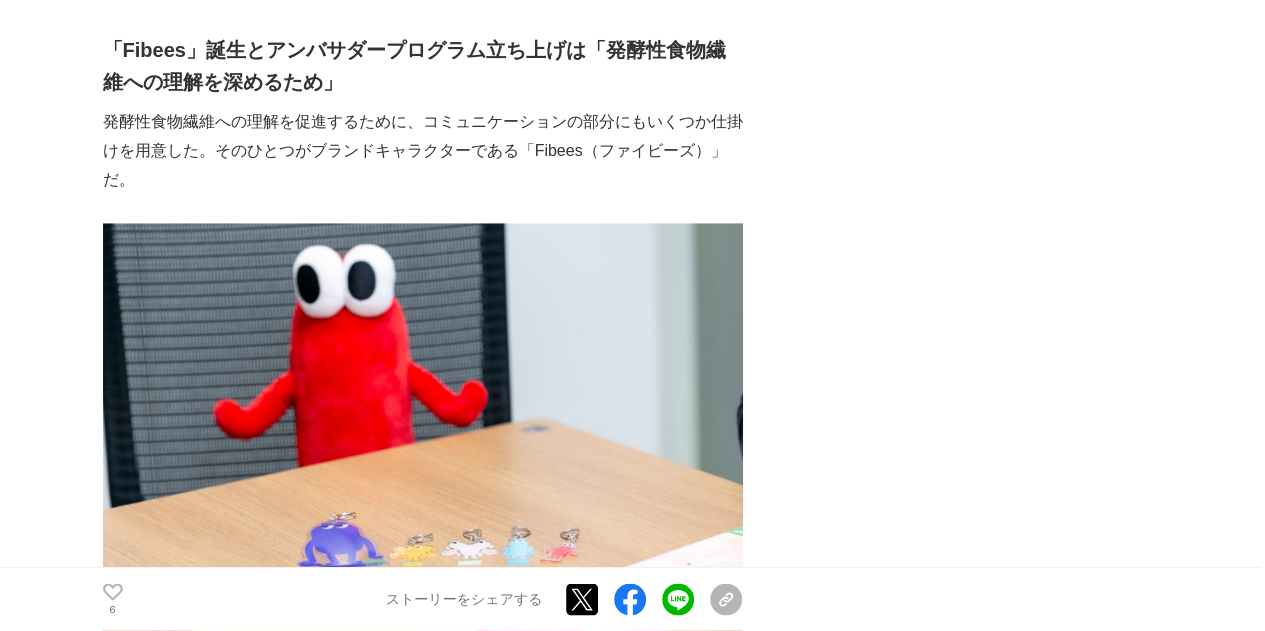 scroll, scrollTop: 5200, scrollLeft: 0, axis: vertical 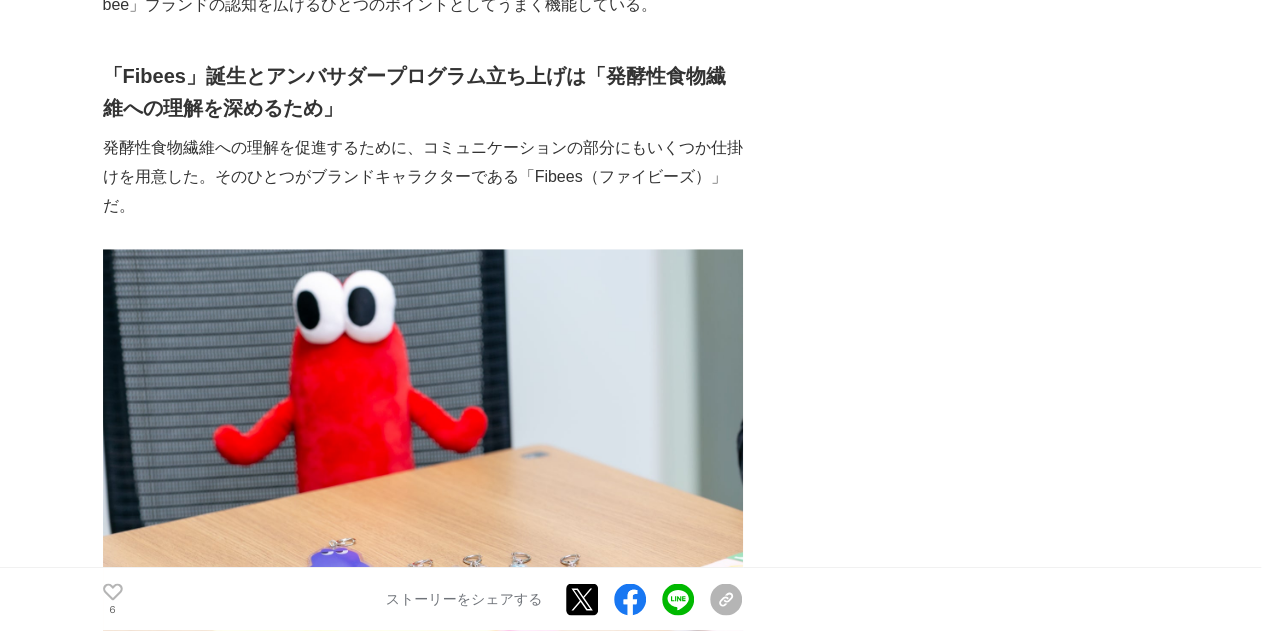 click on "「自分たちが一番心動くものを」。発酵性食物繊維に着目した「Fibee」のブランド構築に奔走したミツカン社員の苦労と挑戦
ブランドストーリー
#ブランドストーリー
#社員の奮闘
6 Fibee腸内会 6" at bounding box center [632, 634] 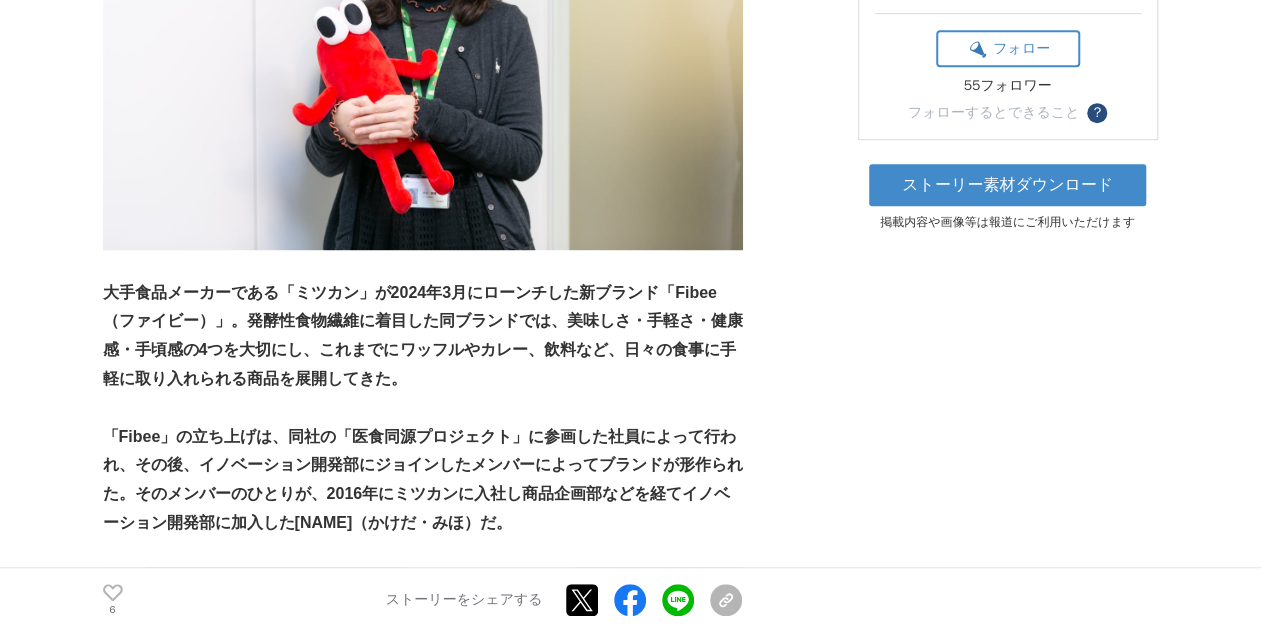 scroll, scrollTop: 700, scrollLeft: 0, axis: vertical 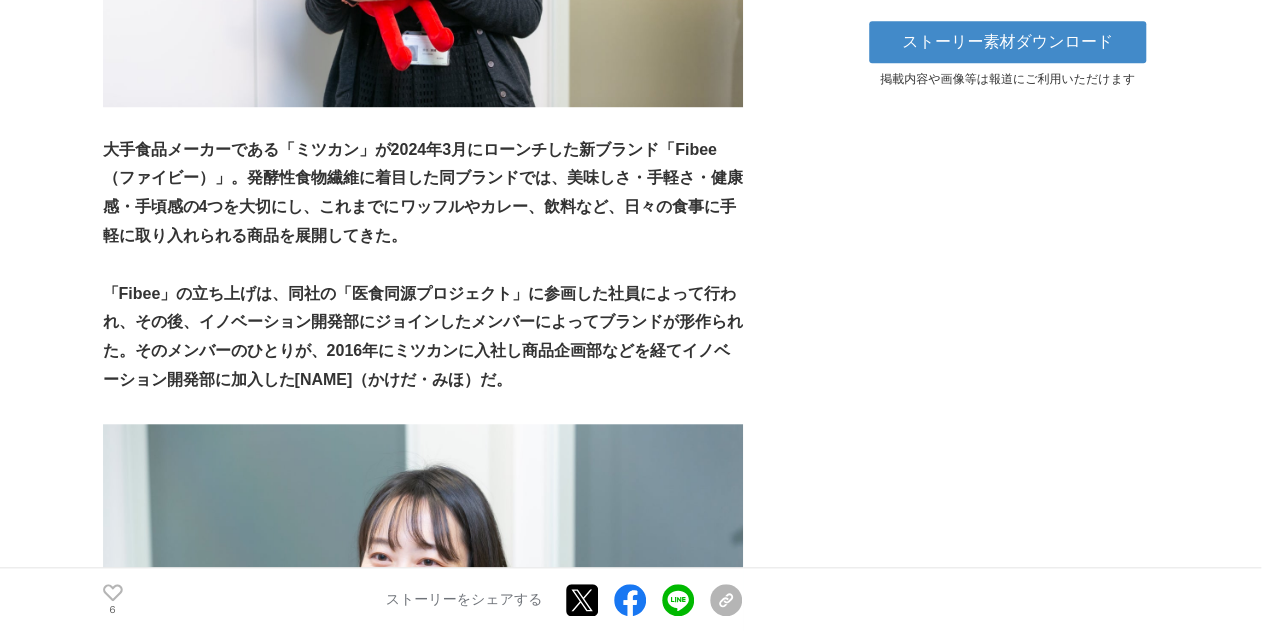 click on "「Fibee」の立ち上げは、同社の「医食同源プロジェクト」に参画した社員によって行われ、その後、イノベーション開発部にジョインしたメンバーによってブランドが形作られた。そのメンバーのひとりが、2016年にミツカンに入社し商品企画部などを経てイノベーション開発部に加入した[NAME]（かけだ・みほ）だ。" at bounding box center (423, 336) 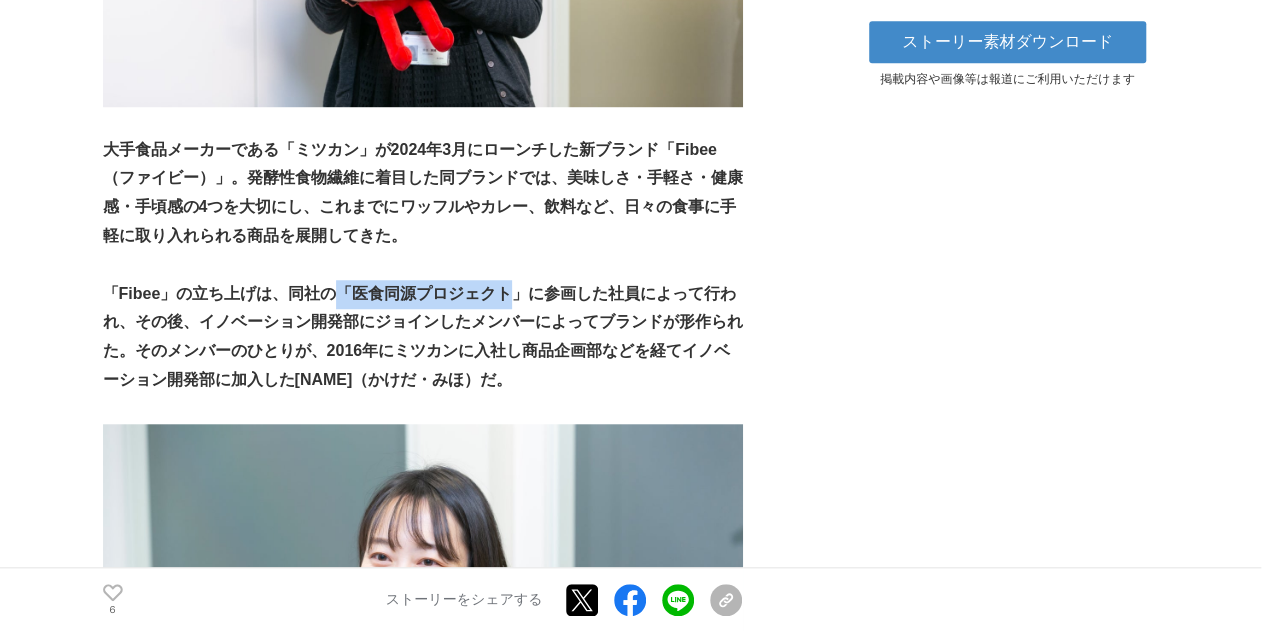 drag, startPoint x: 344, startPoint y: 293, endPoint x: 504, endPoint y: 297, distance: 160.04999 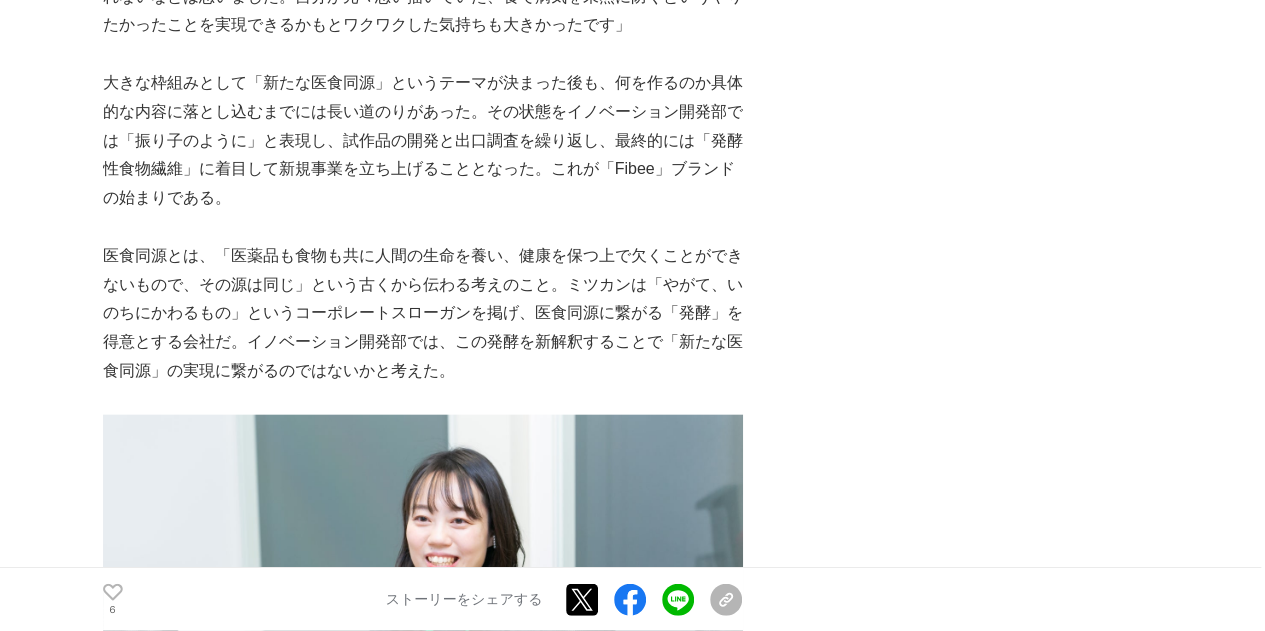 scroll, scrollTop: 2300, scrollLeft: 0, axis: vertical 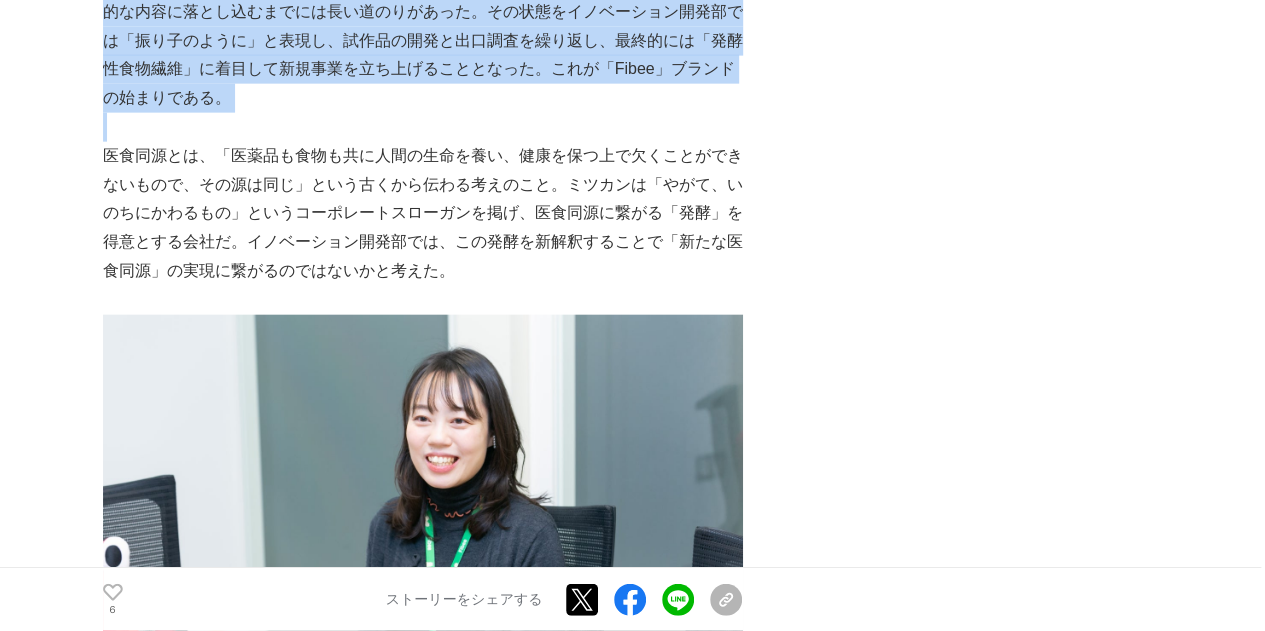 drag, startPoint x: 99, startPoint y: 121, endPoint x: 118, endPoint y: 121, distance: 19 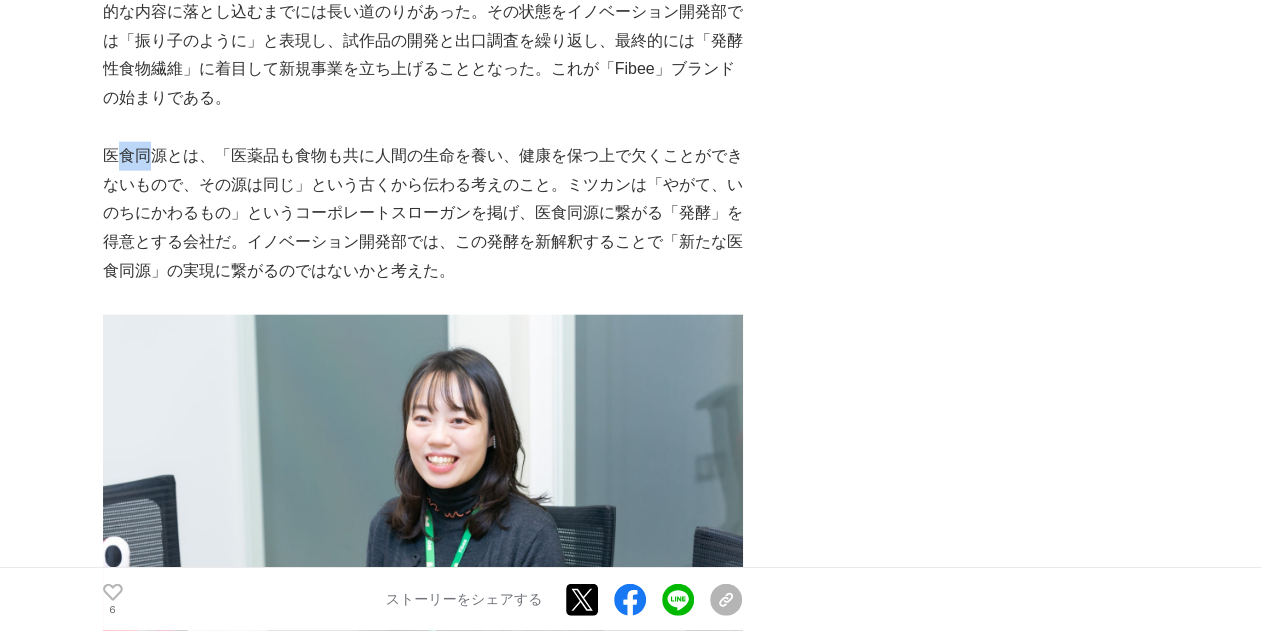 drag, startPoint x: 140, startPoint y: 124, endPoint x: 156, endPoint y: 131, distance: 17.464249 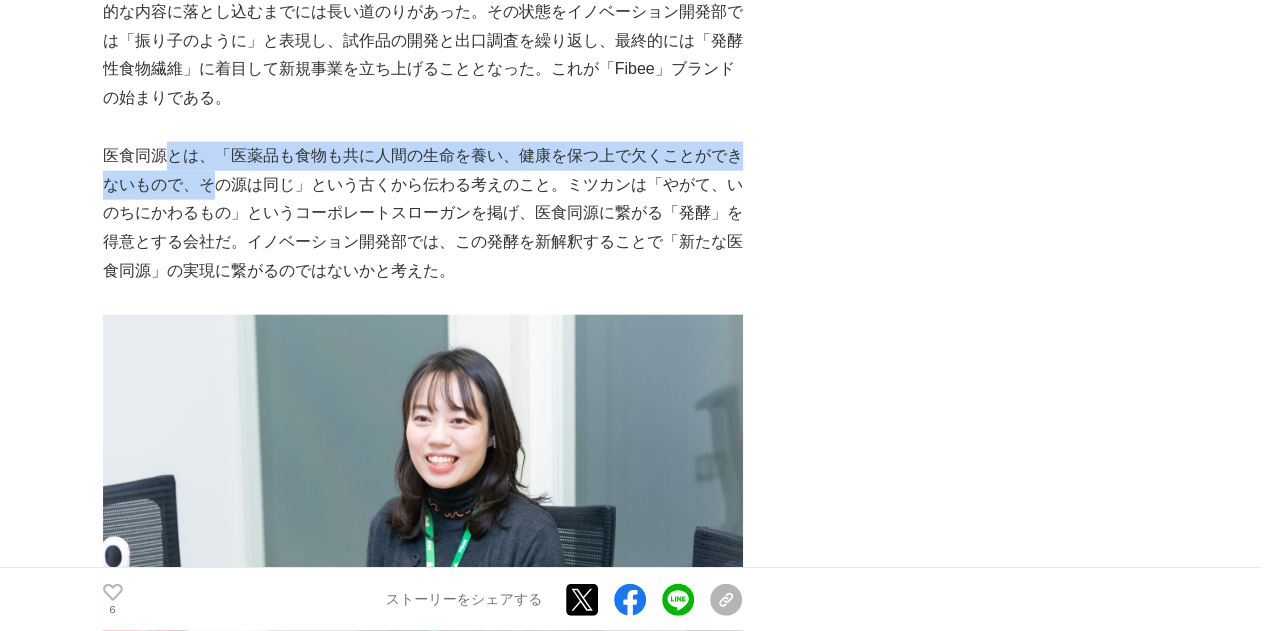 drag, startPoint x: 180, startPoint y: 137, endPoint x: 211, endPoint y: 151, distance: 34.0147 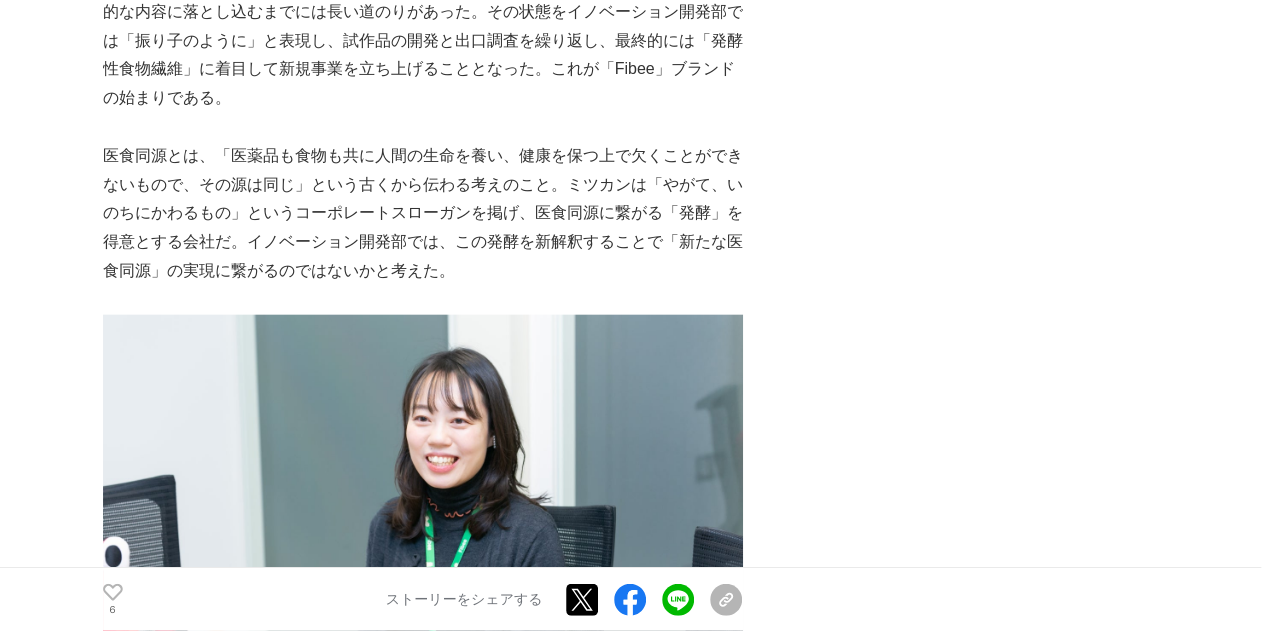 click on "医食同源とは、「医薬品も食物も共に人間の生命を養い、健康を保つ上で欠くことができないもので、その源は同じ」という古くから伝わる考えのこと。ミツカンは「やがて、いのちにかわるもの」というコーポレートスローガンを掲げ、医食同源に繋がる「発酵」を得意とする会社だ。イノベーション開発部では、この発酵を新解釈することで「新たな医食同源」の実現に繋がるのではないかと考えた。" at bounding box center [423, 214] 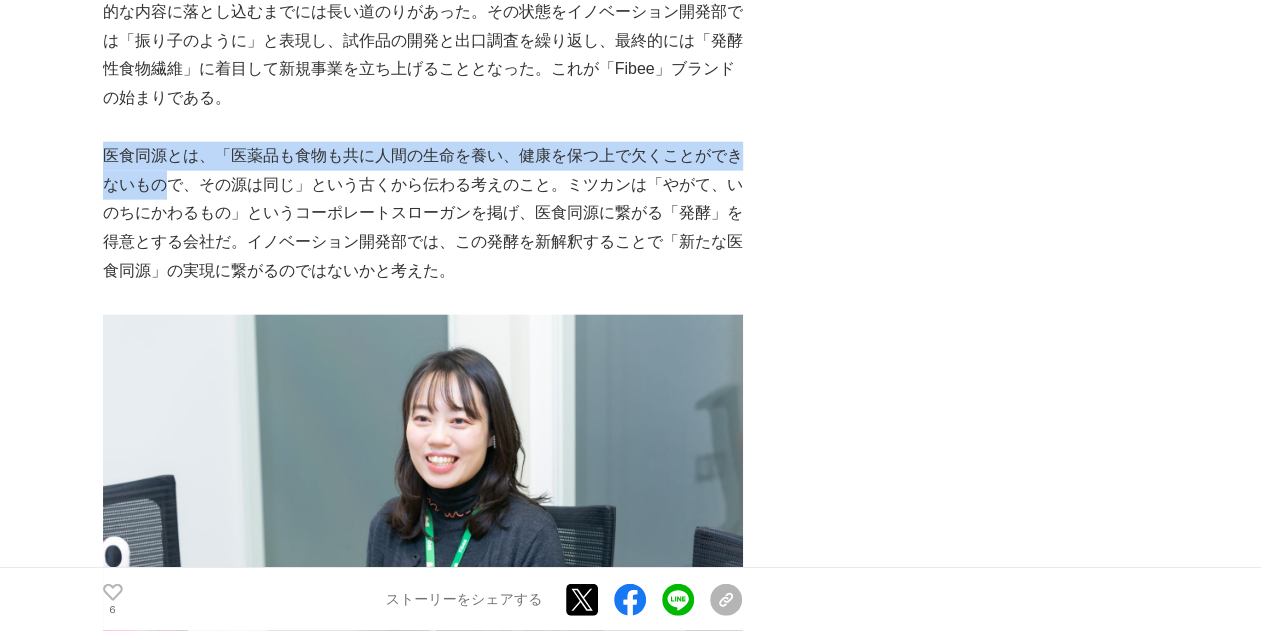 drag, startPoint x: 102, startPoint y: 127, endPoint x: 182, endPoint y: 151, distance: 83.52245 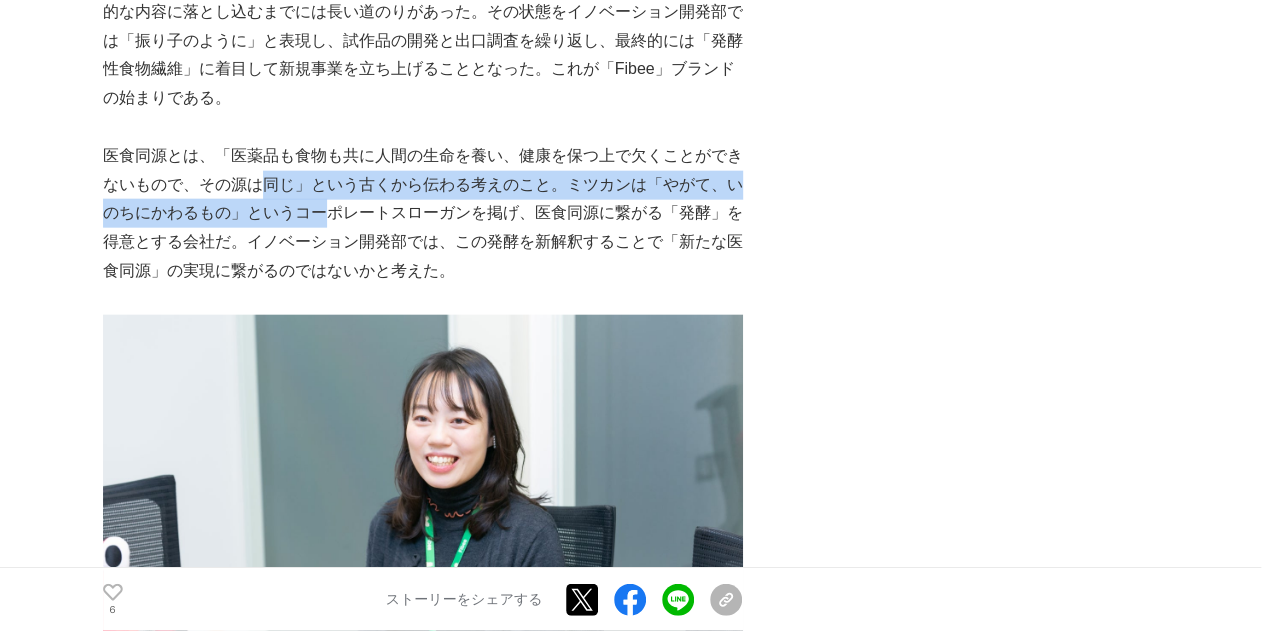 drag, startPoint x: 254, startPoint y: 171, endPoint x: 326, endPoint y: 195, distance: 75.89466 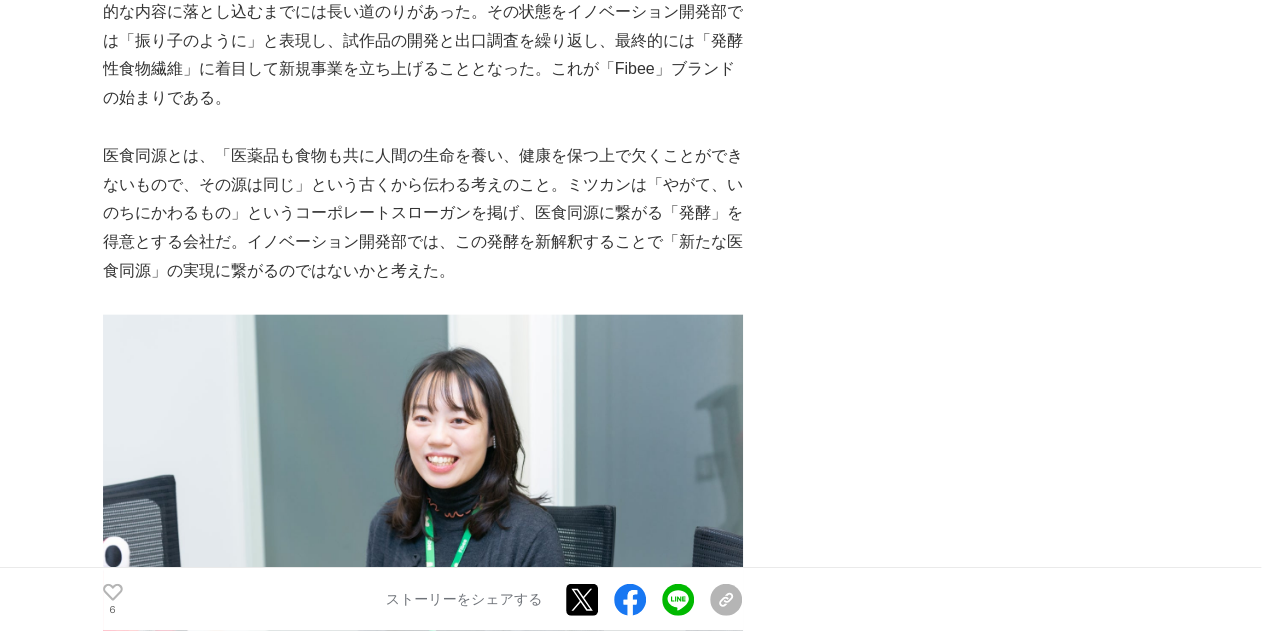 click on "「自分たちが一番心動くものを」。発酵性食物繊維に着目した「Fibee」のブランド構築に奔走したミツカン社員の苦労と挑戦
ブランドストーリー
#ブランドストーリー
#社員の奮闘
6 Fibee腸内会 6" at bounding box center (632, 3534) 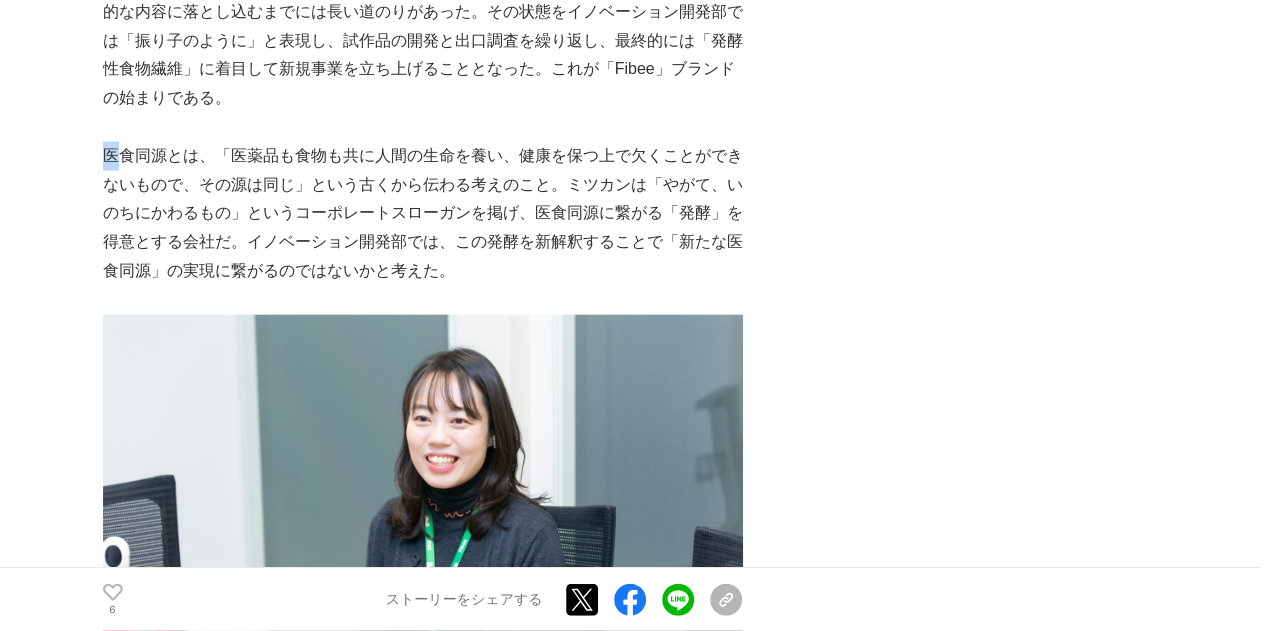click on "医食同源とは、「医薬品も食物も共に人間の生命を養い、健康を保つ上で欠くことができないもので、その源は同じ」という古くから伝わる考えのこと。ミツカンは「やがて、いのちにかわるもの」というコーポレートスローガンを掲げ、医食同源に繋がる「発酵」を得意とする会社だ。イノベーション開発部では、この発酵を新解釈することで「新たな医食同源」の実現に繋がるのではないかと考えた。" at bounding box center (423, 214) 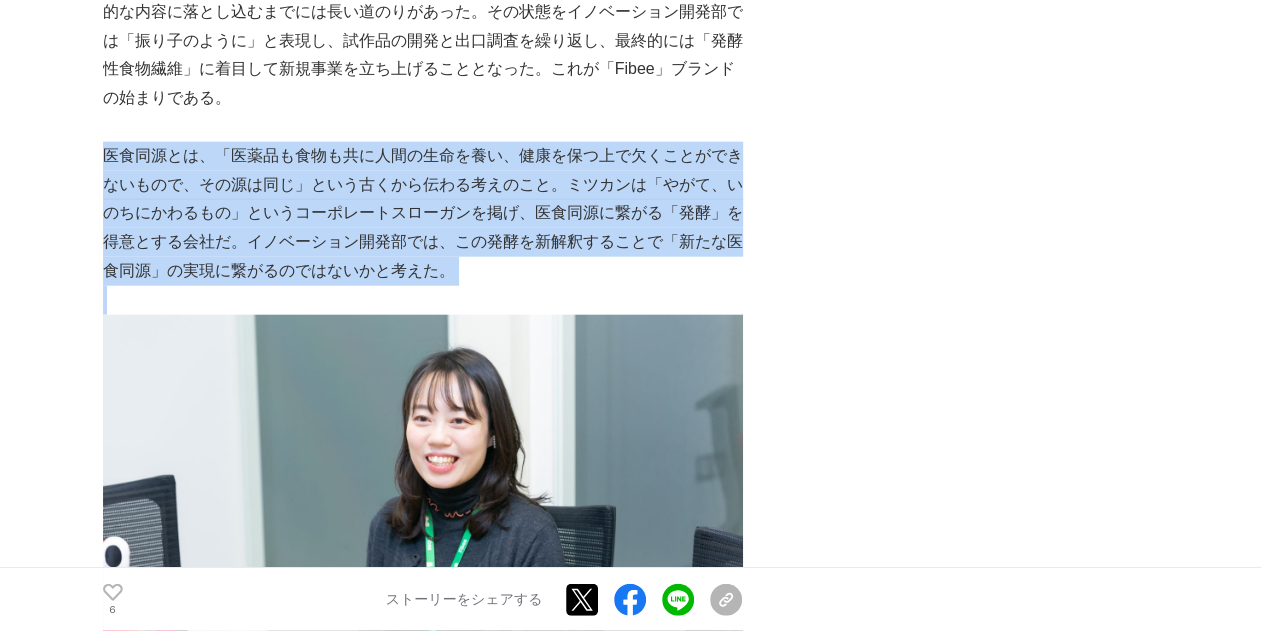 click on "医食同源とは、「医薬品も食物も共に人間の生命を養い、健康を保つ上で欠くことができないもので、その源は同じ」という古くから伝わる考えのこと。ミツカンは「やがて、いのちにかわるもの」というコーポレートスローガンを掲げ、医食同源に繋がる「発酵」を得意とする会社だ。イノベーション開発部では、この発酵を新解釈することで「新たな医食同源」の実現に繋がるのではないかと考えた。" at bounding box center (423, 214) 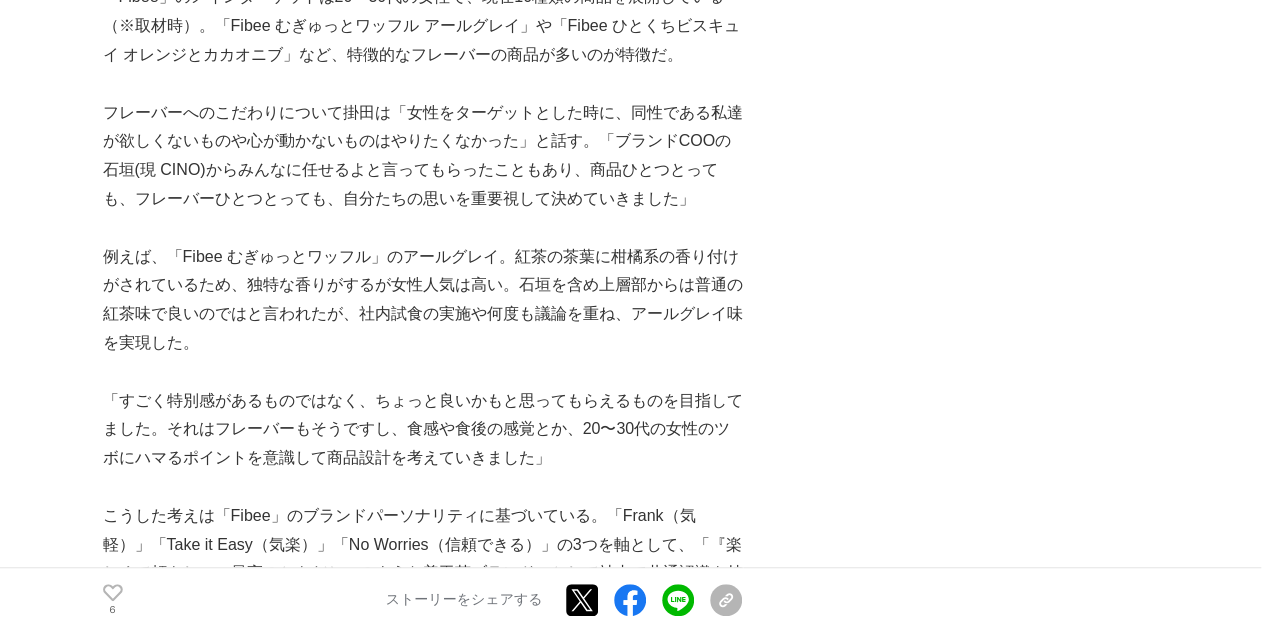 scroll, scrollTop: 4400, scrollLeft: 0, axis: vertical 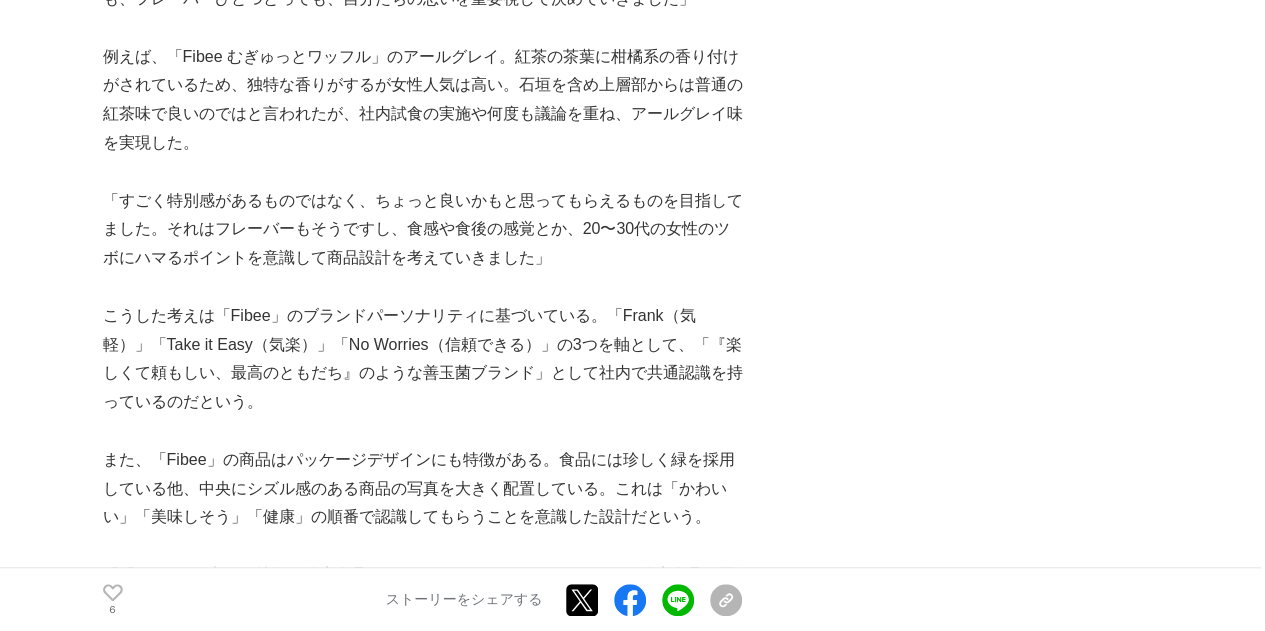 click on "こうした考えは「Fibee」のブランドパーソナリティに基づいている。「Frank（気軽）」「Take it Easy（気楽）」「No Worries（信頼できる）」の3つを軸として、「『楽しくて頼もしい、最高のともだち』のような善玉菌ブランド」として社内で共通認識を持っているのだという。" at bounding box center [423, 359] 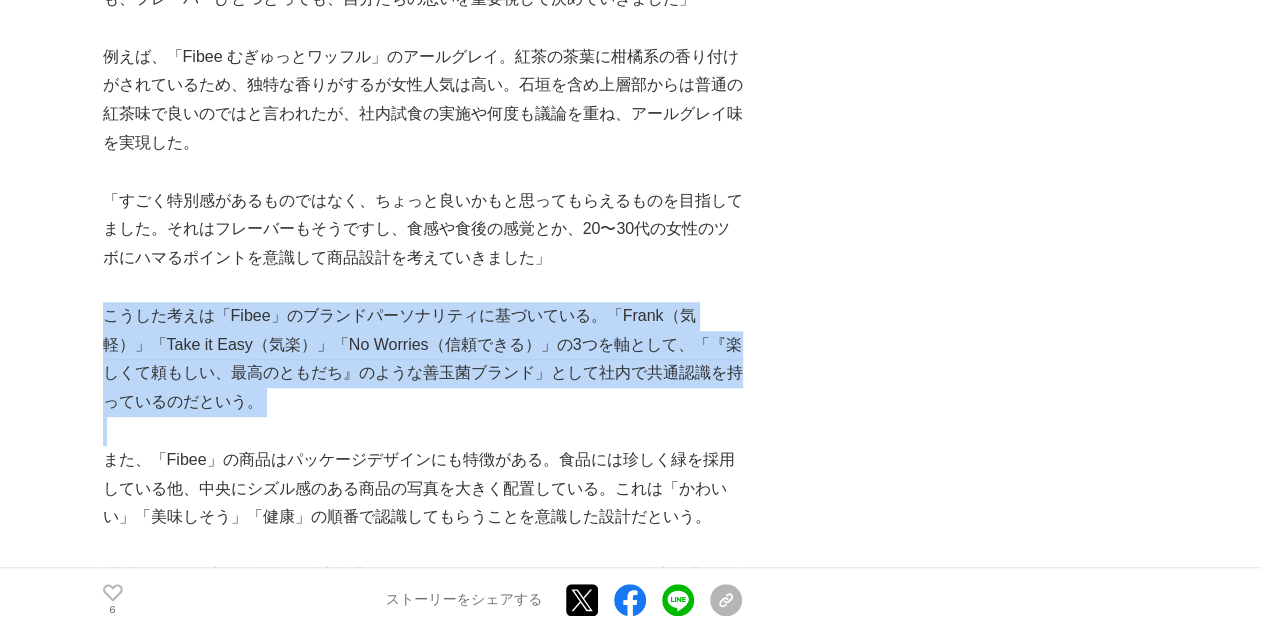 click on "こうした考えは「Fibee」のブランドパーソナリティに基づいている。「Frank（気軽）」「Take it Easy（気楽）」「No Worries（信頼できる）」の3つを軸として、「『楽しくて頼もしい、最高のともだち』のような善玉菌ブランド」として社内で共通認識を持っているのだという。" at bounding box center [423, 359] 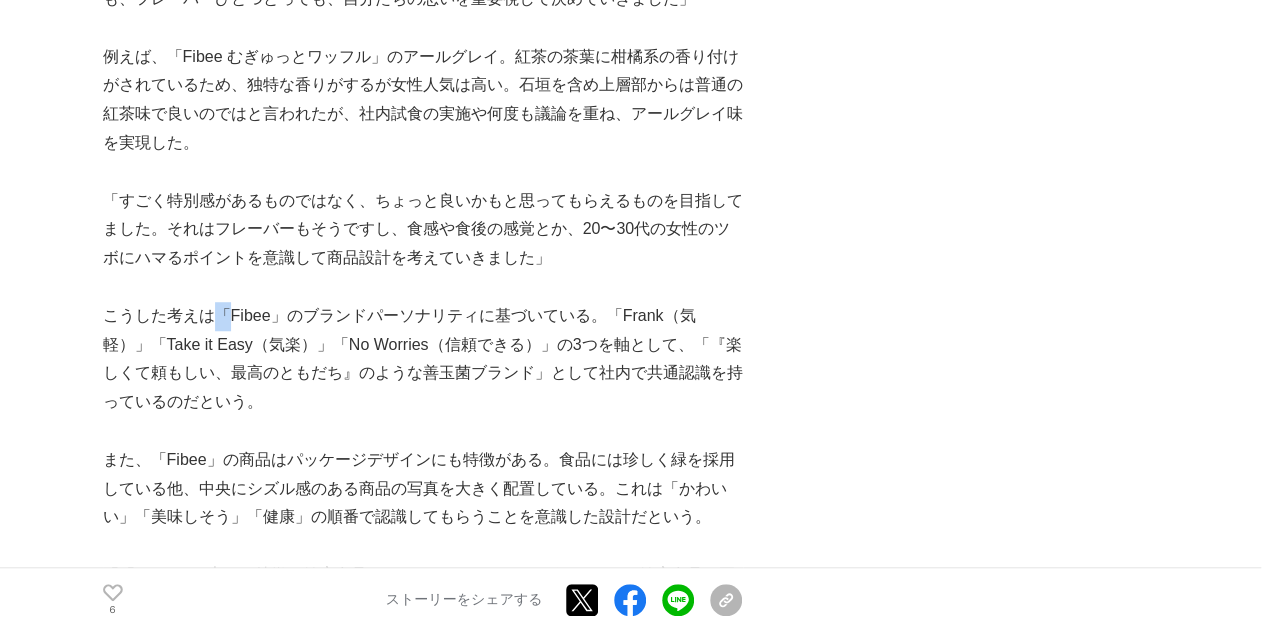 click on "こうした考えは「Fibee」のブランドパーソナリティに基づいている。「Frank（気軽）」「Take it Easy（気楽）」「No Worries（信頼できる）」の3つを軸として、「『楽しくて頼もしい、最高のともだち』のような善玉菌ブランド」として社内で共通認識を持っているのだという。" at bounding box center [423, 359] 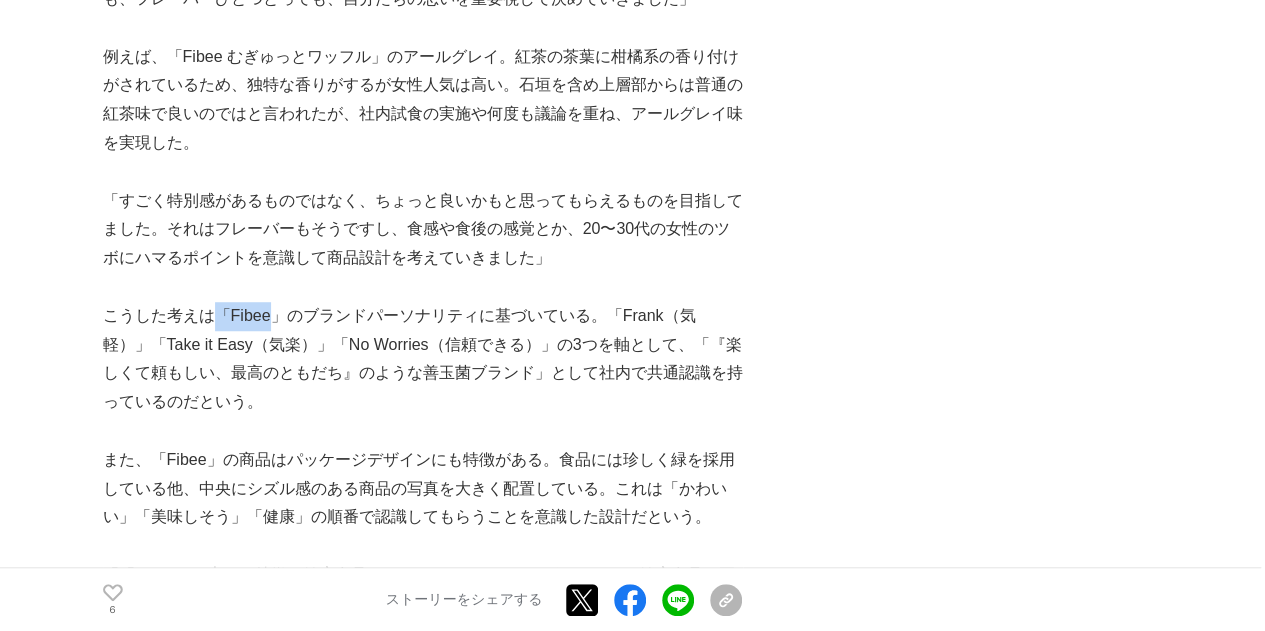 drag, startPoint x: 219, startPoint y: 289, endPoint x: 268, endPoint y: 307, distance: 52.201534 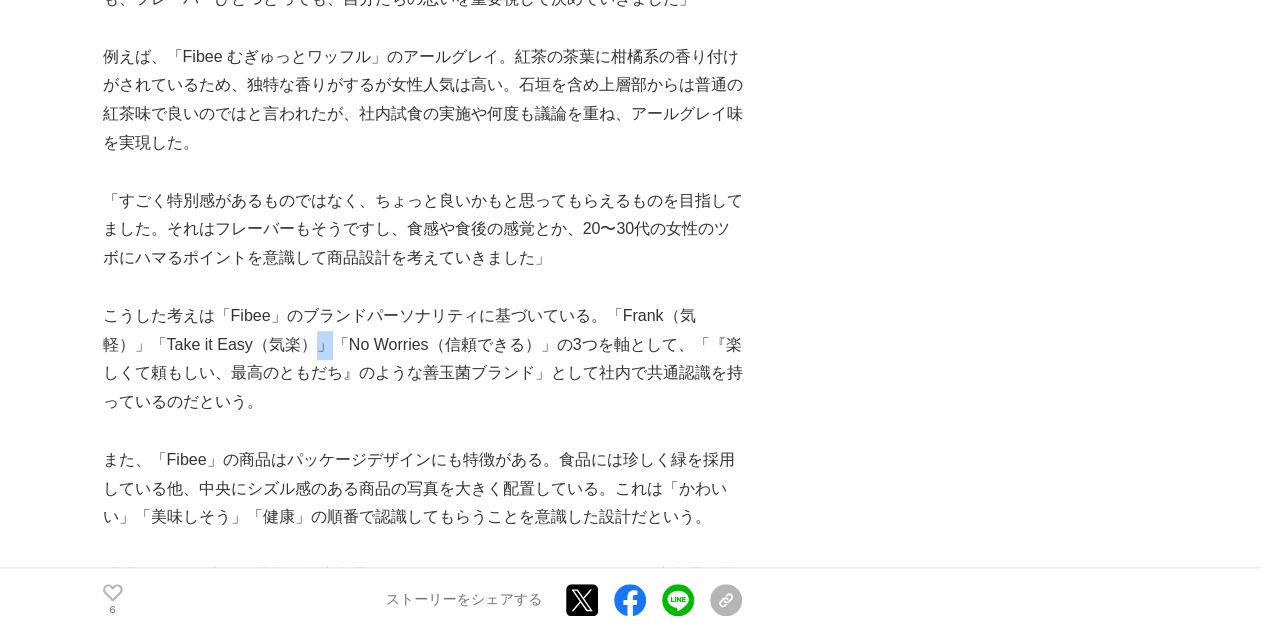 drag, startPoint x: 282, startPoint y: 311, endPoint x: 328, endPoint y: 323, distance: 47.539455 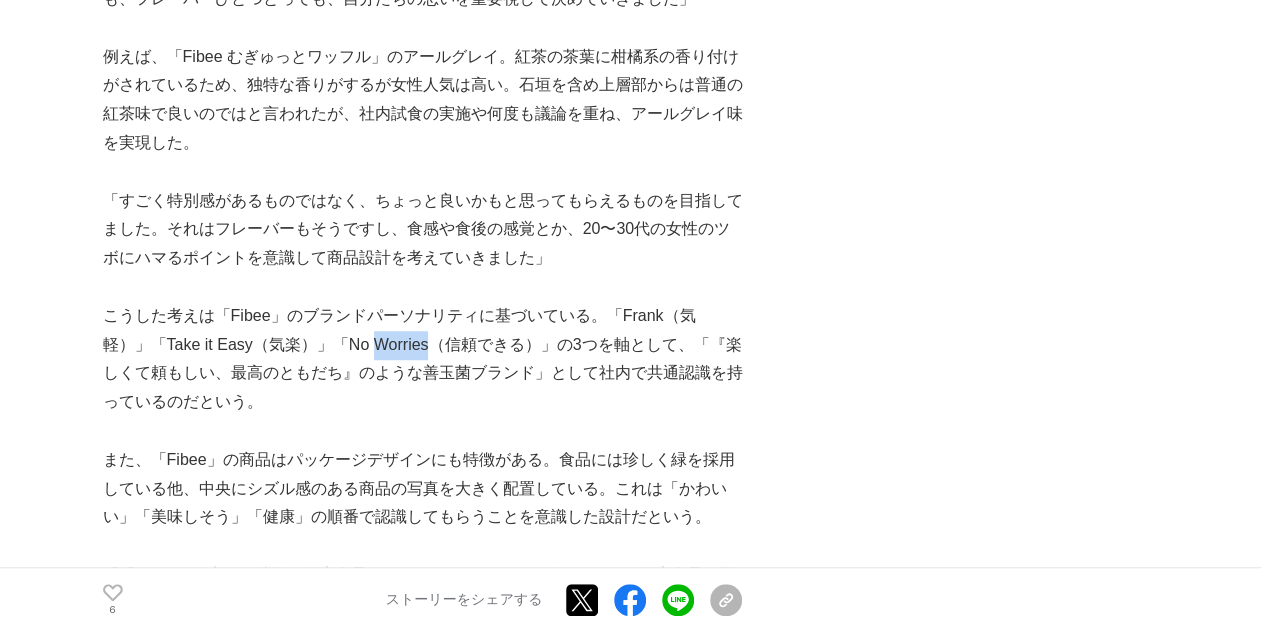click on "こうした考えは「Fibee」のブランドパーソナリティに基づいている。「Frank（気軽）」「Take it Easy（気楽）」「No Worries（信頼できる）」の3つを軸として、「『楽しくて頼もしい、最高のともだち』のような善玉菌ブランド」として社内で共通認識を持っているのだという。" at bounding box center (423, 359) 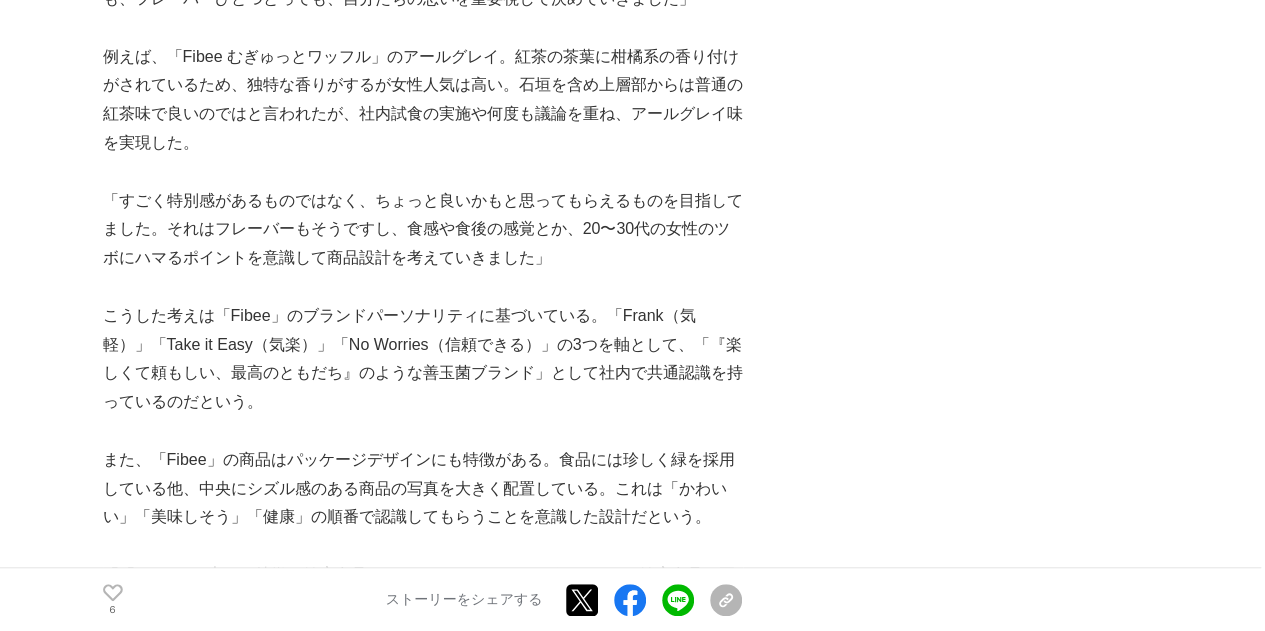 click on "「自分たちが一番心動くものを」。発酵性食物繊維に着目した「Fibee」のブランド構築に奔走したミツカン社員の苦労と挑戦
ブランドストーリー
#ブランドストーリー
#社員の奮闘
6 Fibee腸内会 6" at bounding box center [632, 1434] 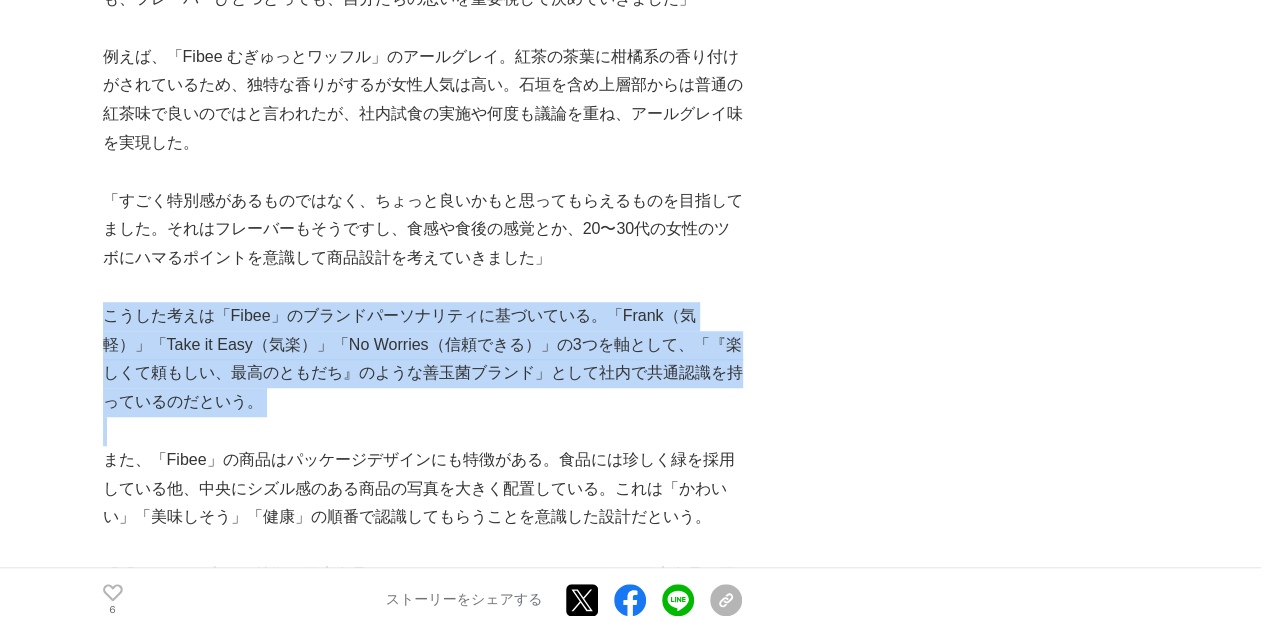 click on "こうした考えは「Fibee」のブランドパーソナリティに基づいている。「Frank（気軽）」「Take it Easy（気楽）」「No Worries（信頼できる）」の3つを軸として、「『楽しくて頼もしい、最高のともだち』のような善玉菌ブランド」として社内で共通認識を持っているのだという。" at bounding box center [423, 359] 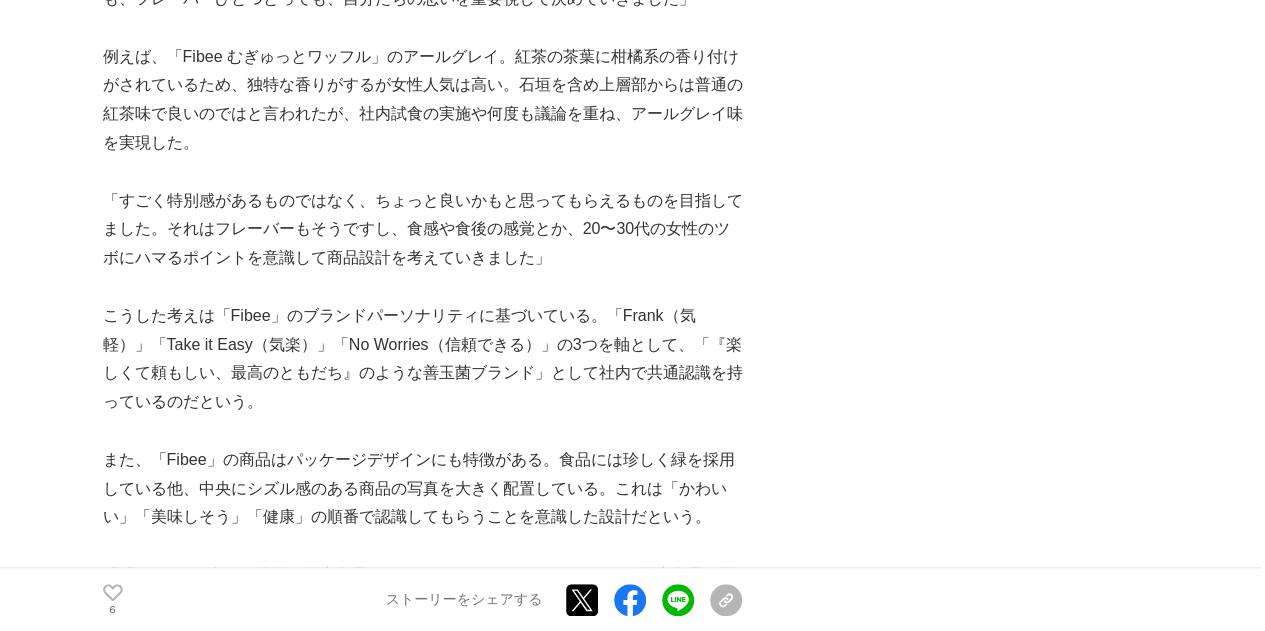 click on "「自分たちが一番心動くものを」。発酵性食物繊維に着目した「Fibee」のブランド構築に奔走したミツカン社員の苦労と挑戦
ブランドストーリー
#ブランドストーリー
#社員の奮闘
6 6 6" at bounding box center [633, 1394] 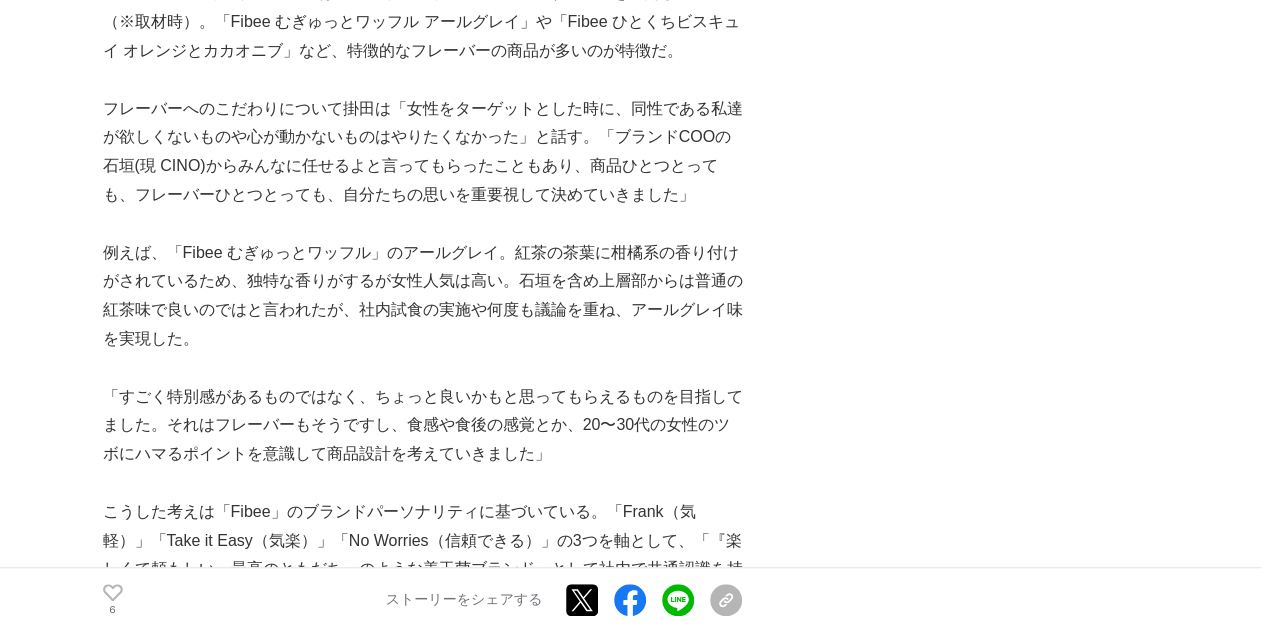scroll, scrollTop: 4300, scrollLeft: 0, axis: vertical 